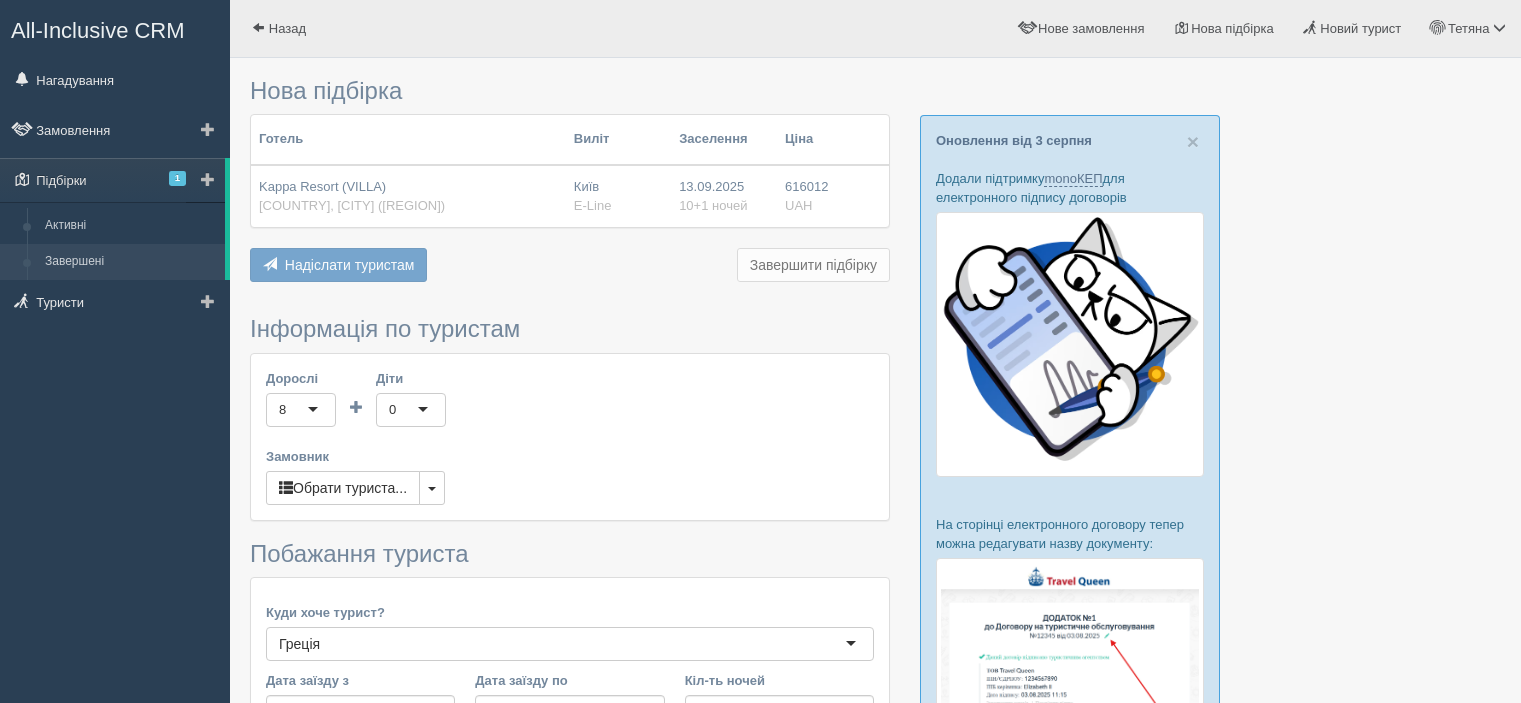 scroll, scrollTop: 0, scrollLeft: 0, axis: both 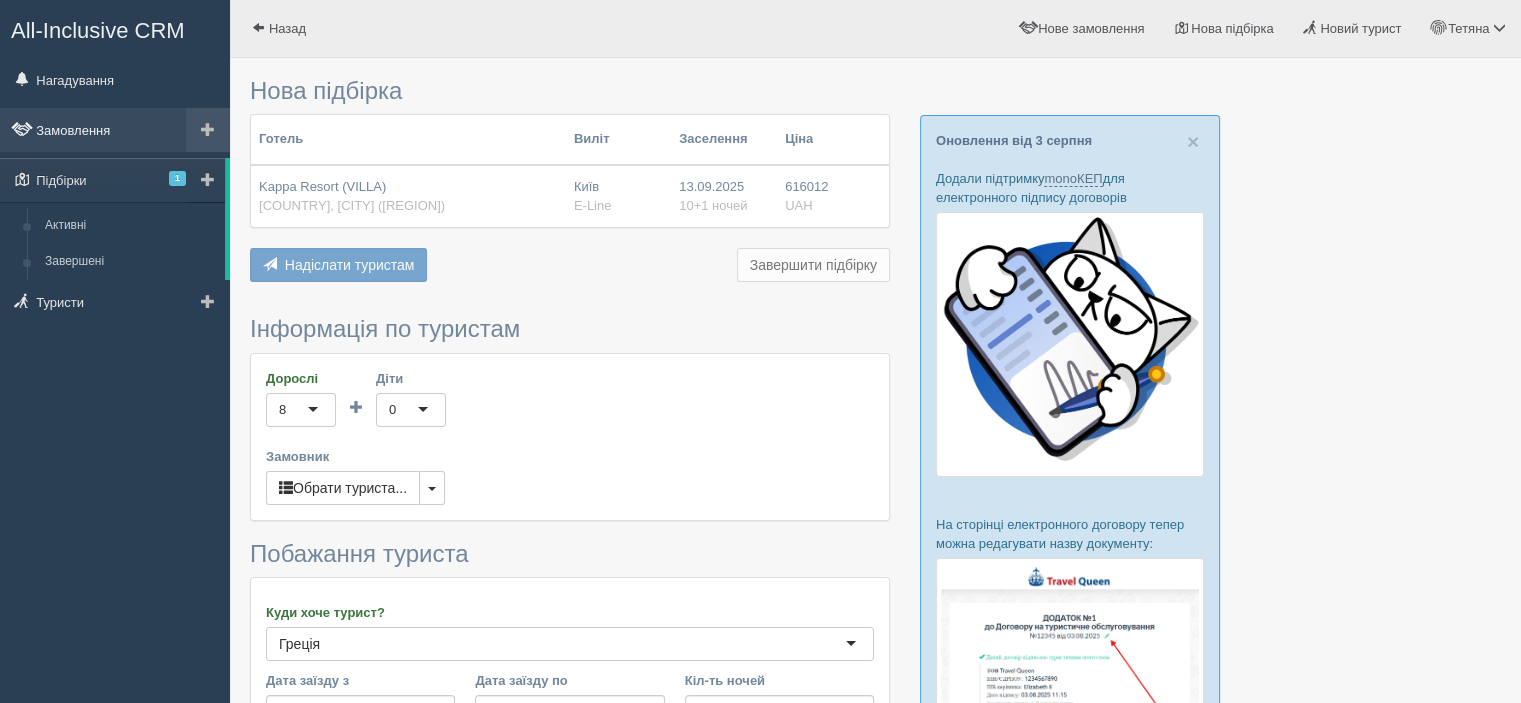 click on "Замовлення" at bounding box center (115, 130) 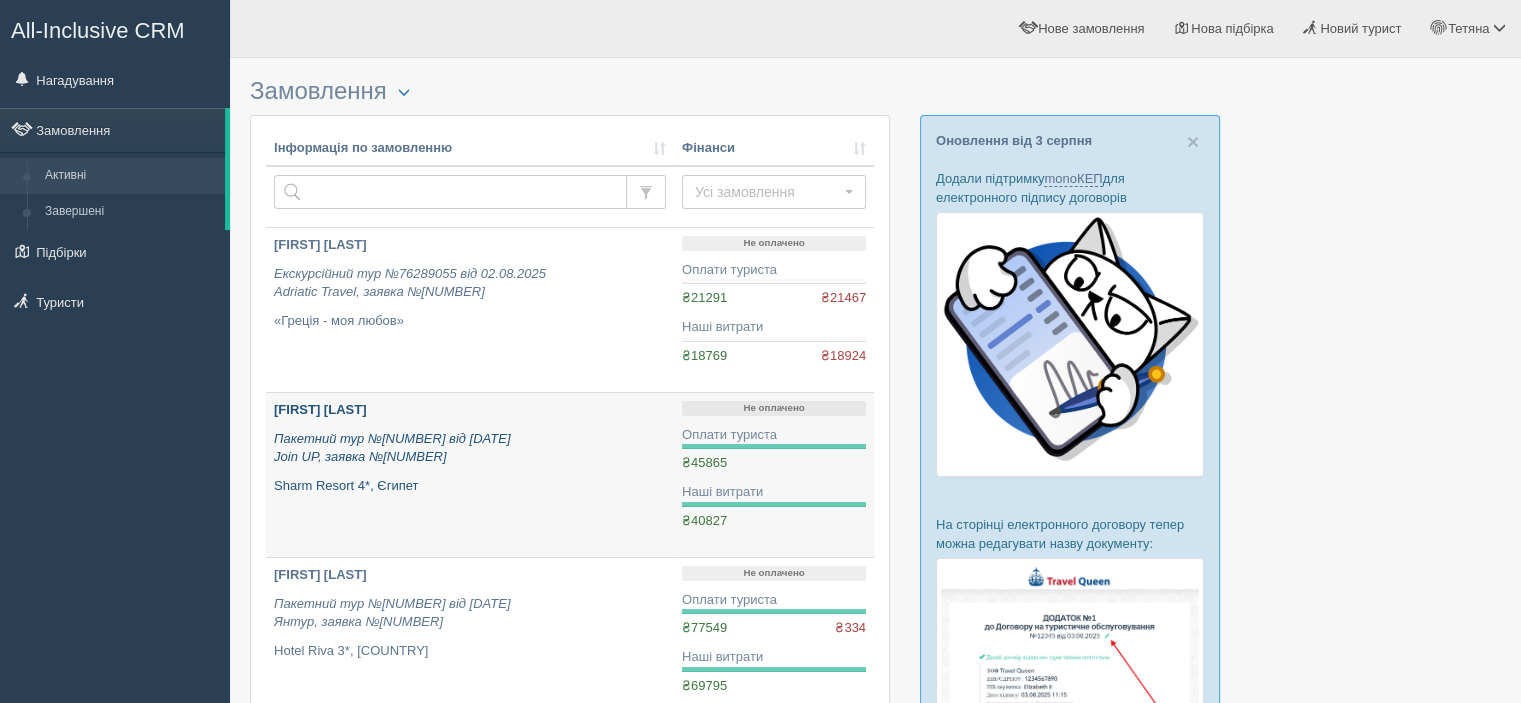 scroll, scrollTop: 100, scrollLeft: 0, axis: vertical 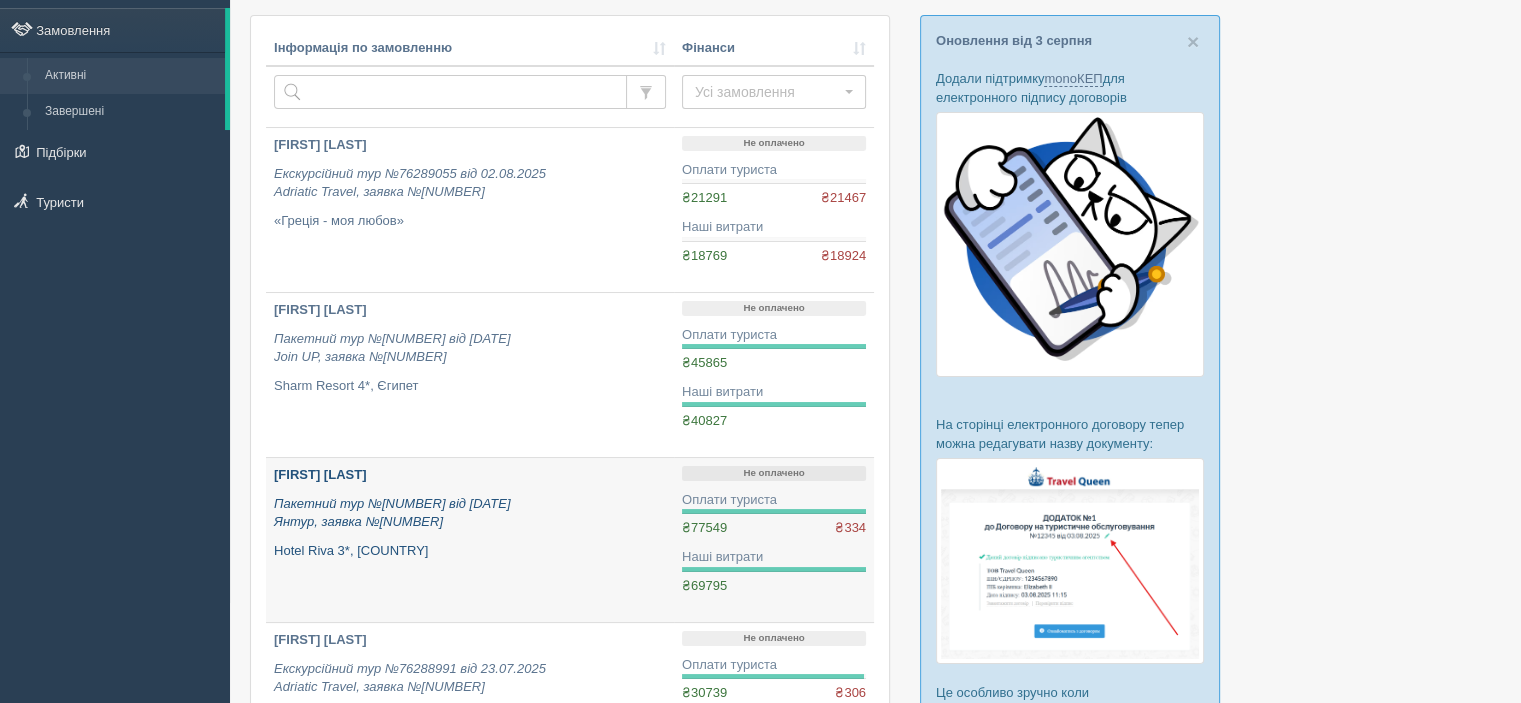 click on "Пакетний тур №[NUMBER] від [DATE]
Янтур, заявка №[NUMBER]" at bounding box center (470, 513) 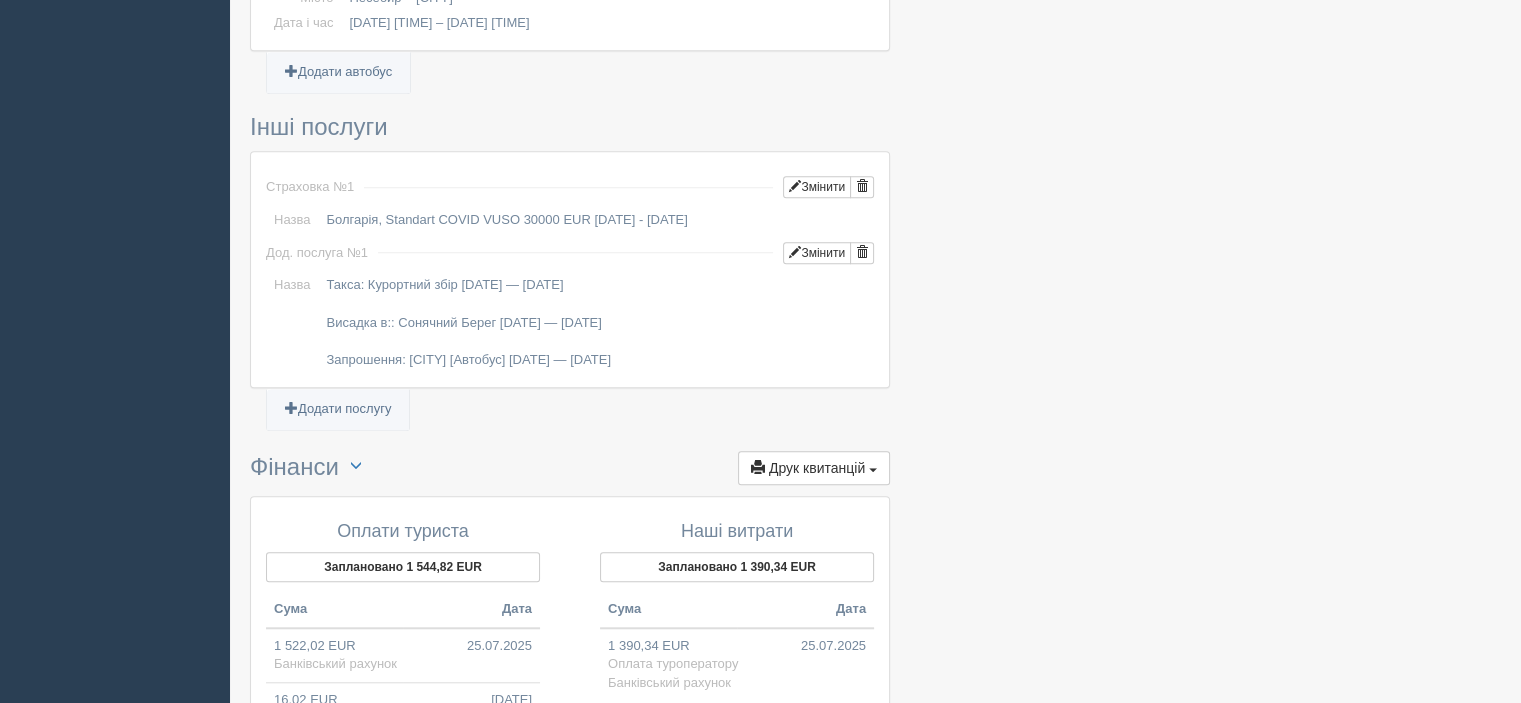 scroll, scrollTop: 1977, scrollLeft: 0, axis: vertical 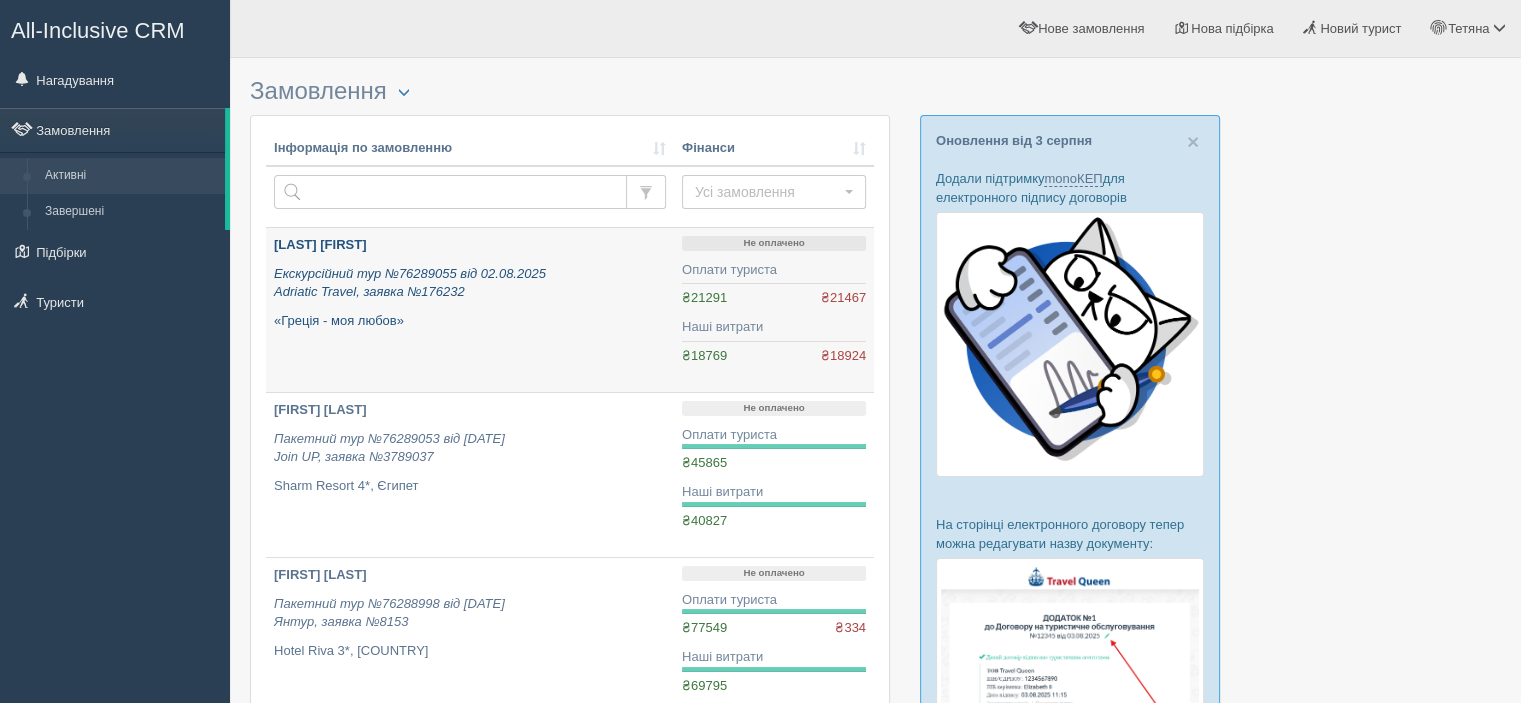click on "«Греція - моя любов»" at bounding box center (470, 321) 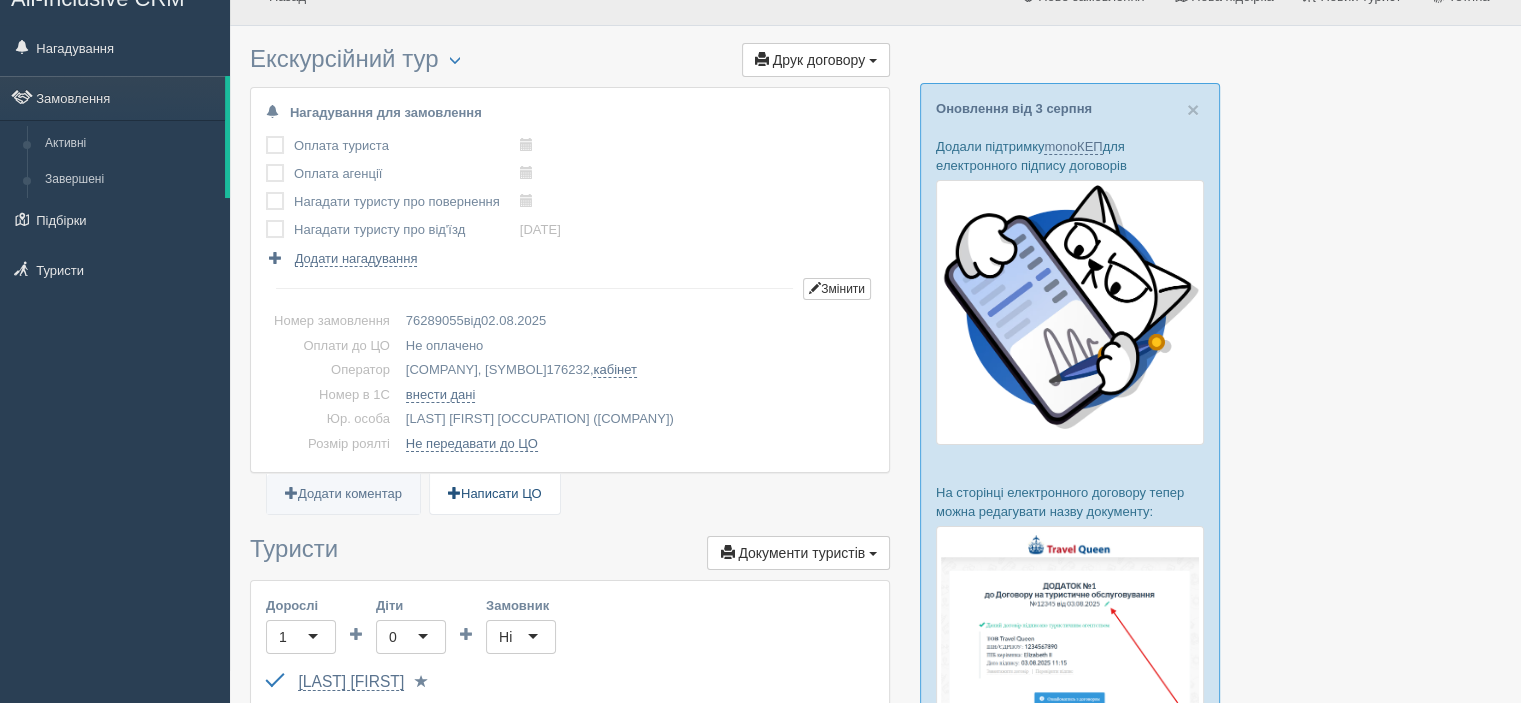 scroll, scrollTop: 0, scrollLeft: 0, axis: both 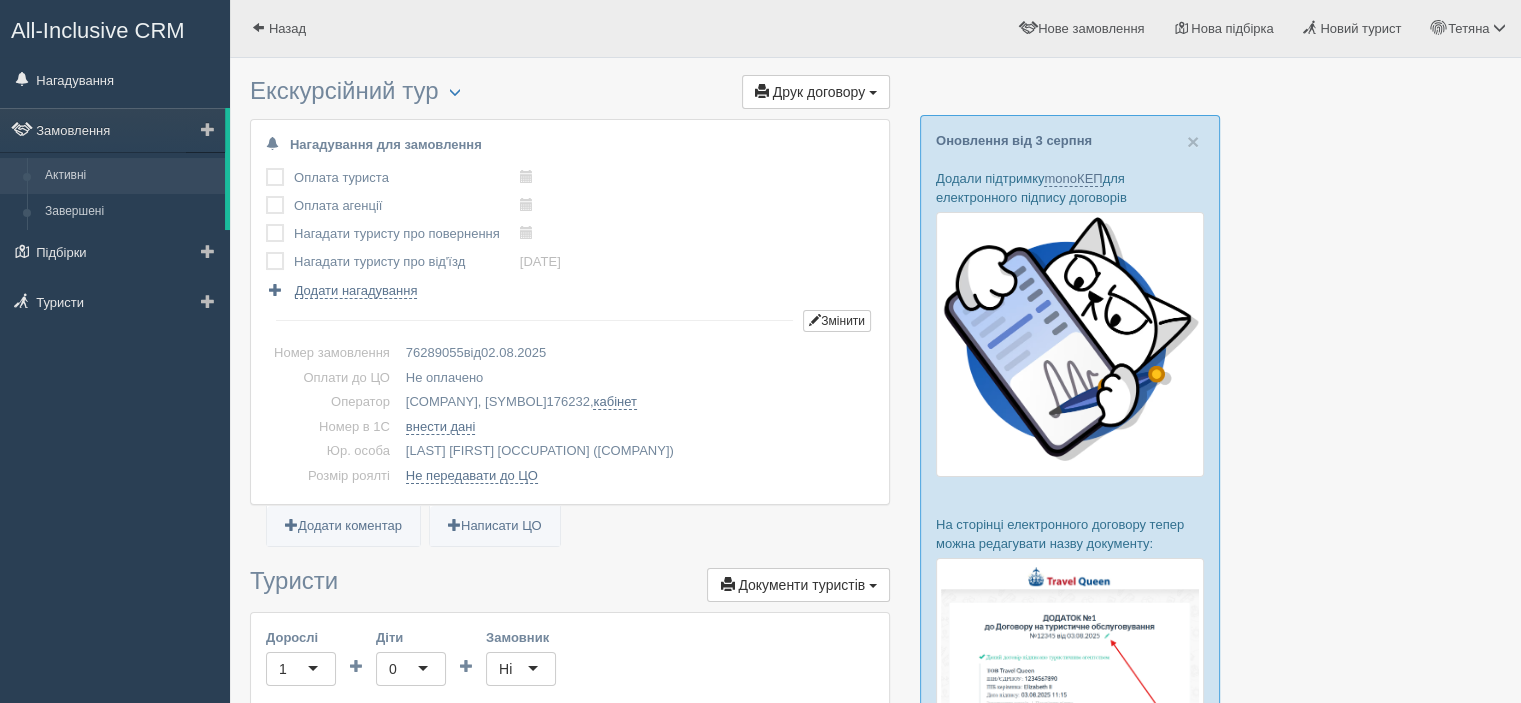 click on "Активні" at bounding box center [130, 176] 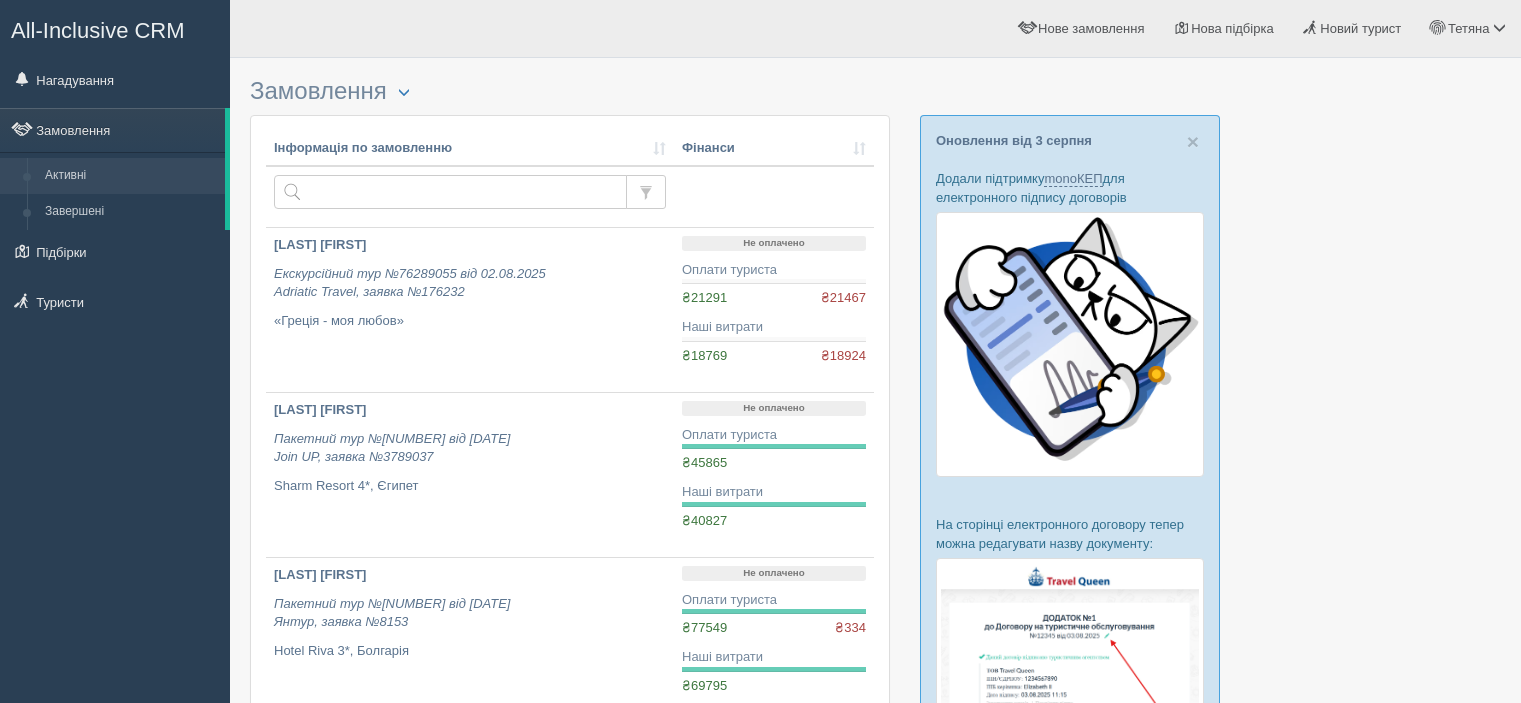 scroll, scrollTop: 0, scrollLeft: 0, axis: both 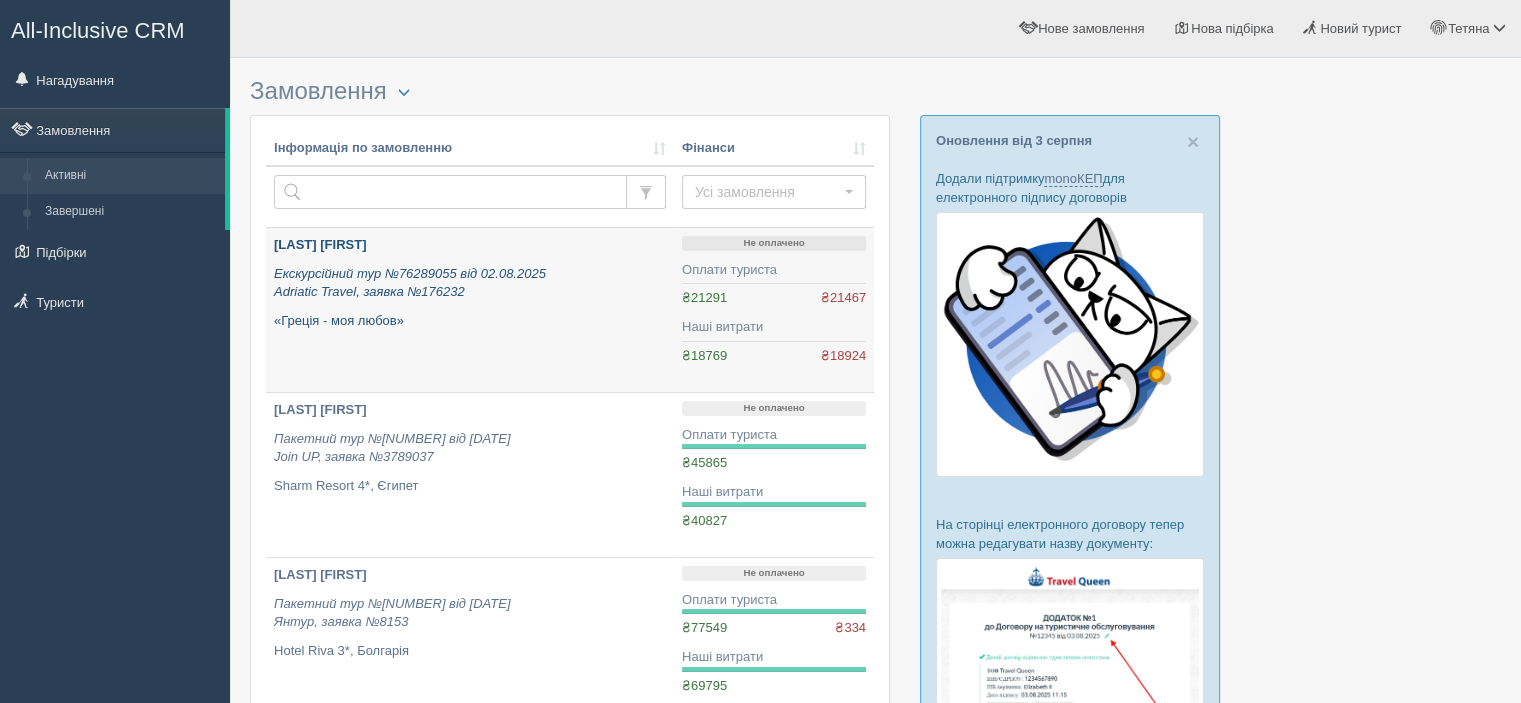 click on "«Греція - моя любов»" at bounding box center (470, 321) 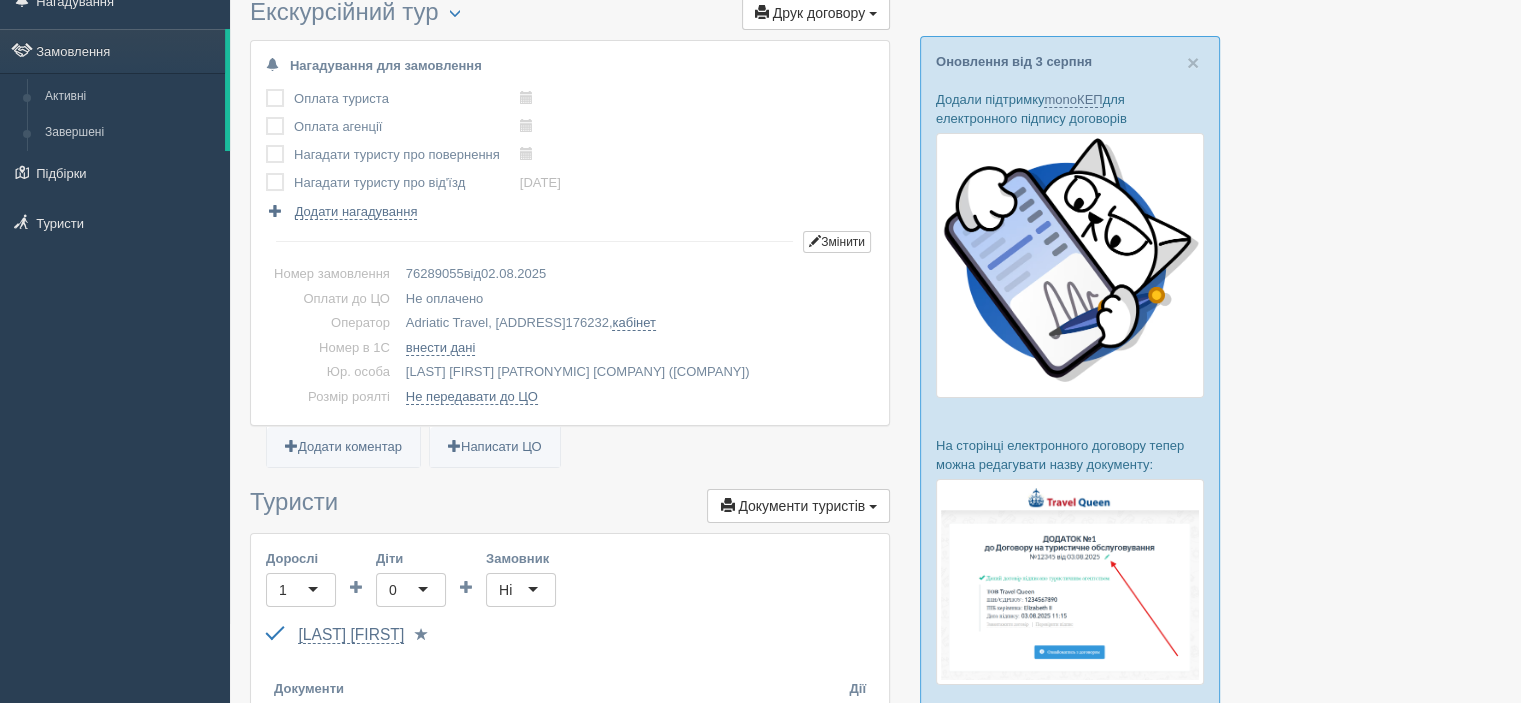 scroll, scrollTop: 0, scrollLeft: 0, axis: both 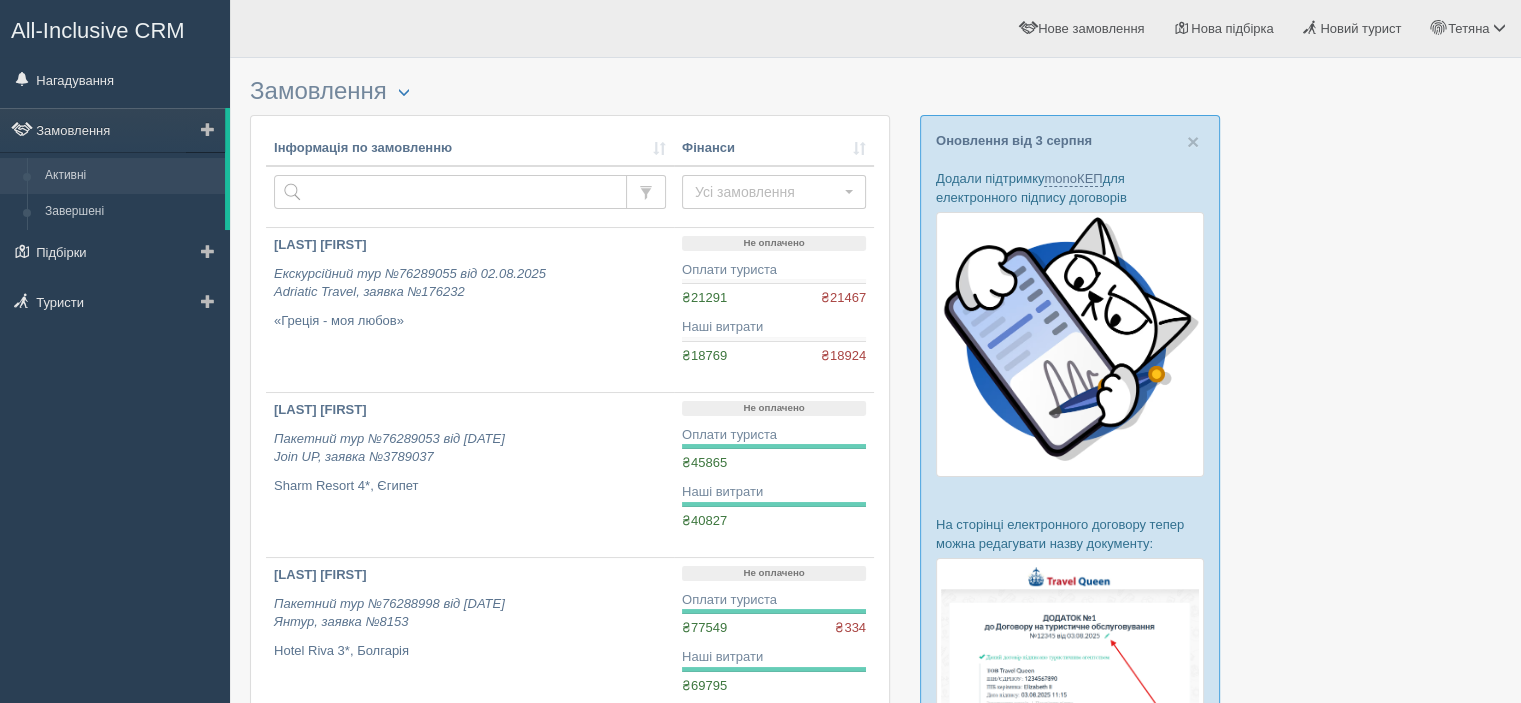 click on "Активні" at bounding box center [130, 176] 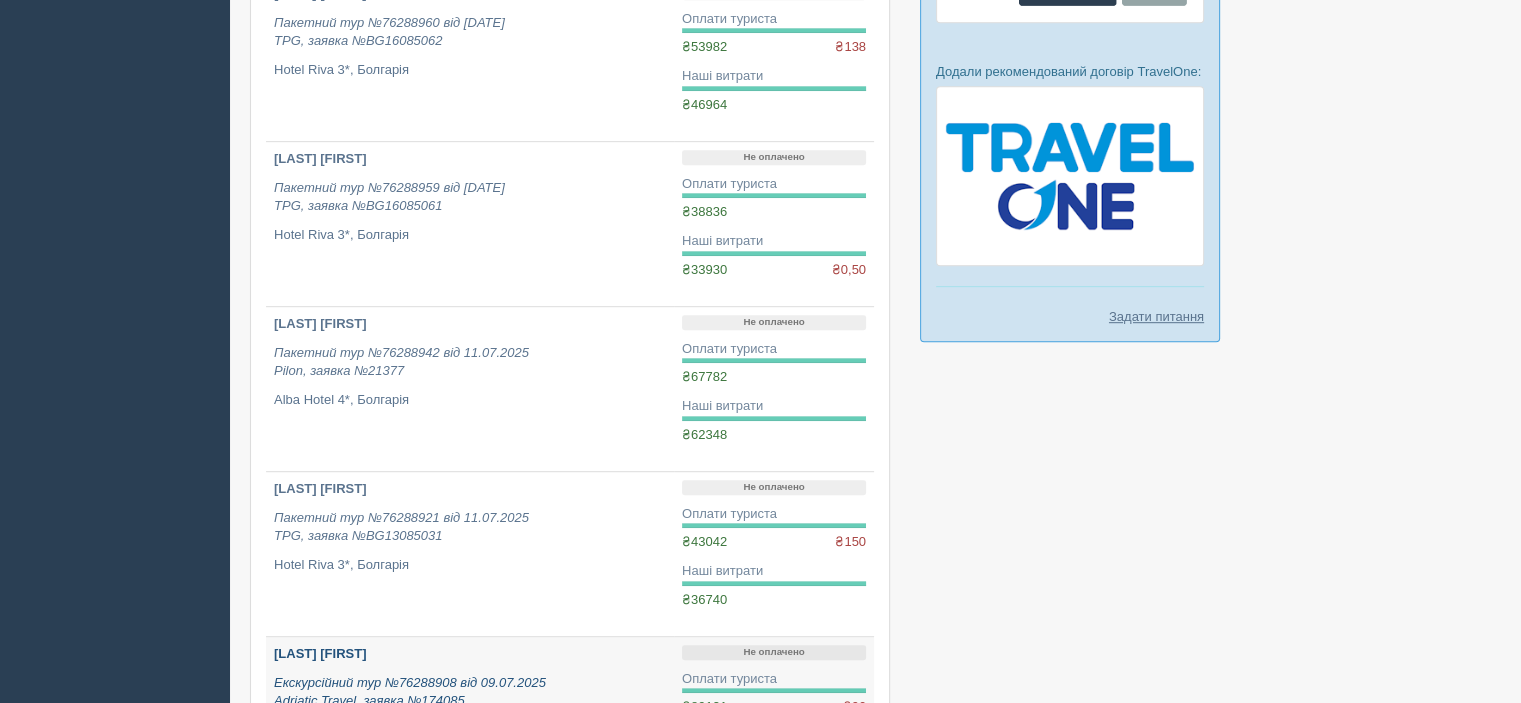 scroll, scrollTop: 1415, scrollLeft: 0, axis: vertical 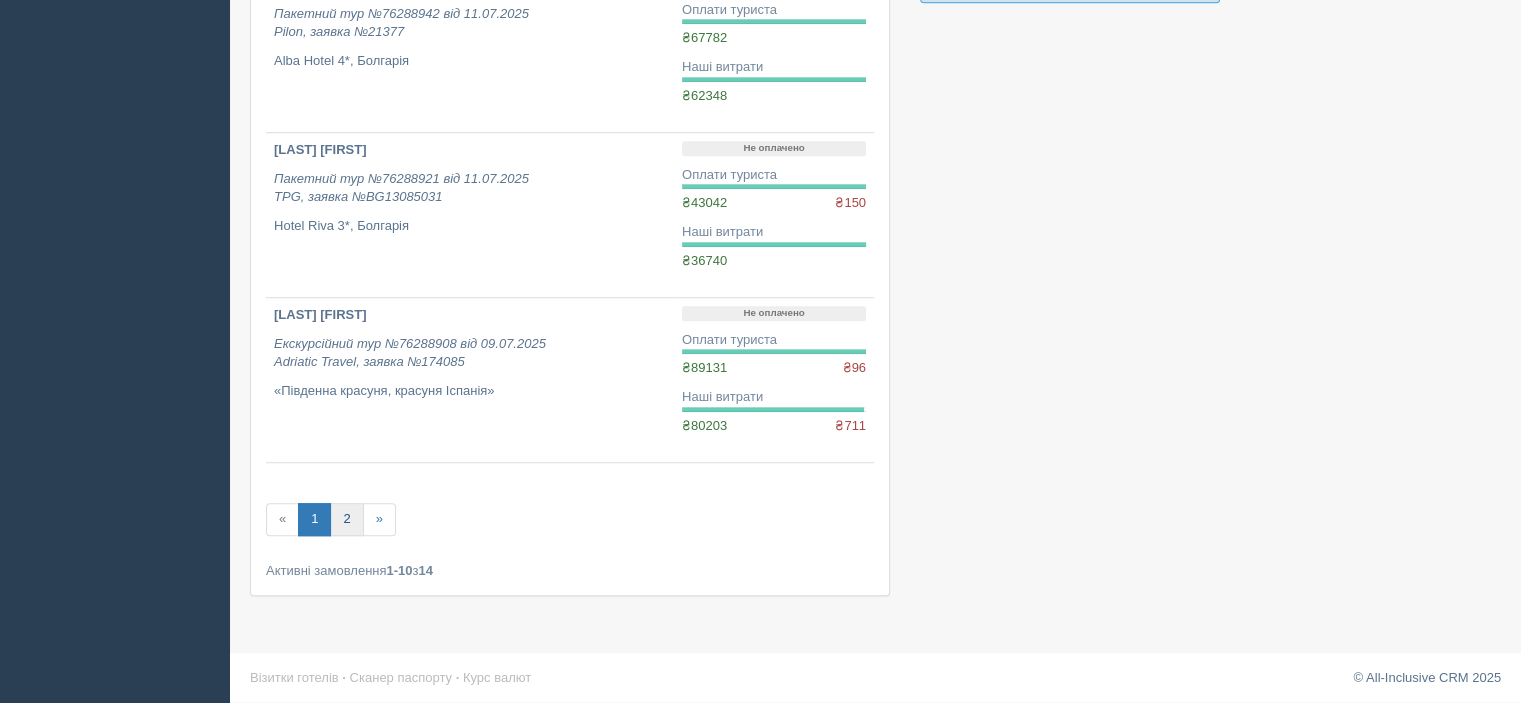 click on "2" at bounding box center [346, 519] 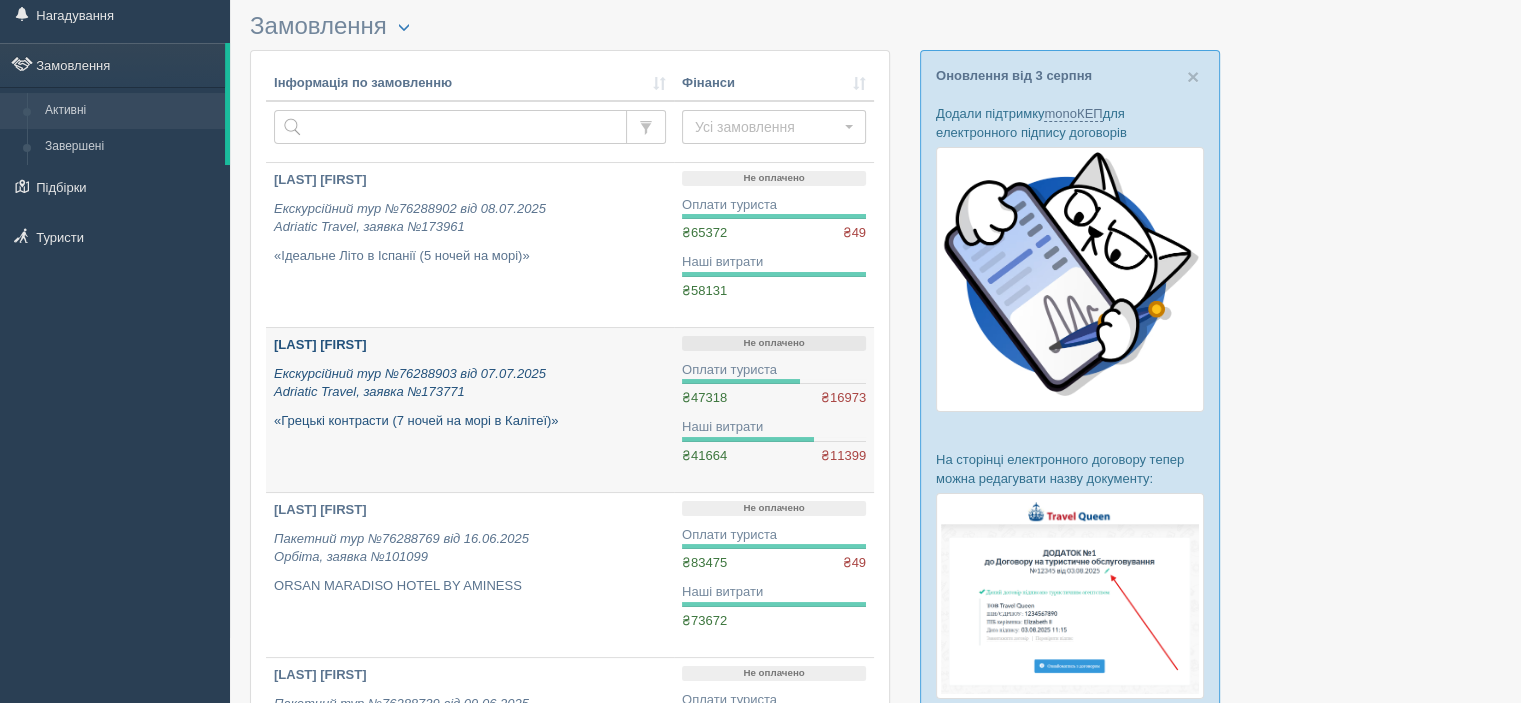 scroll, scrollTop: 100, scrollLeft: 0, axis: vertical 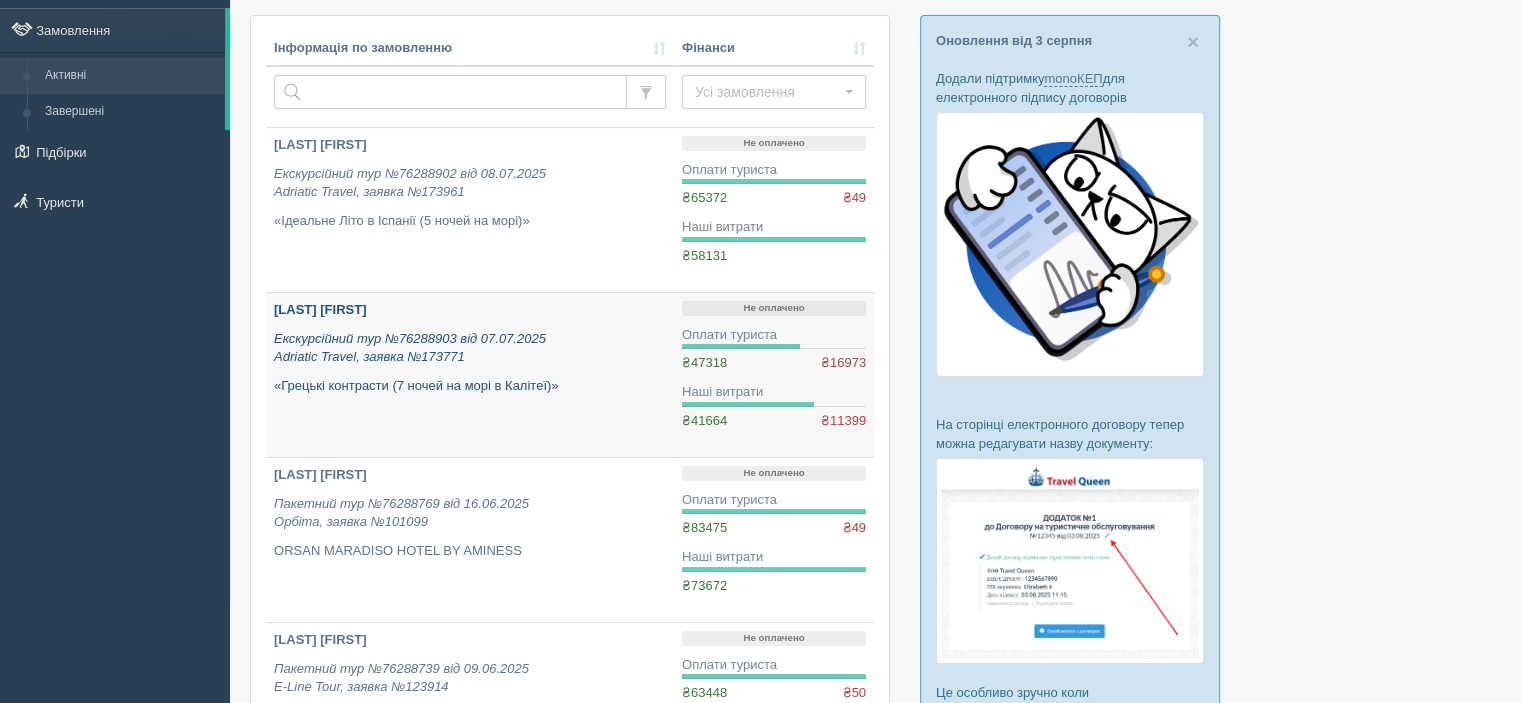 click on "[LAST] [FIRST]" at bounding box center [470, 310] 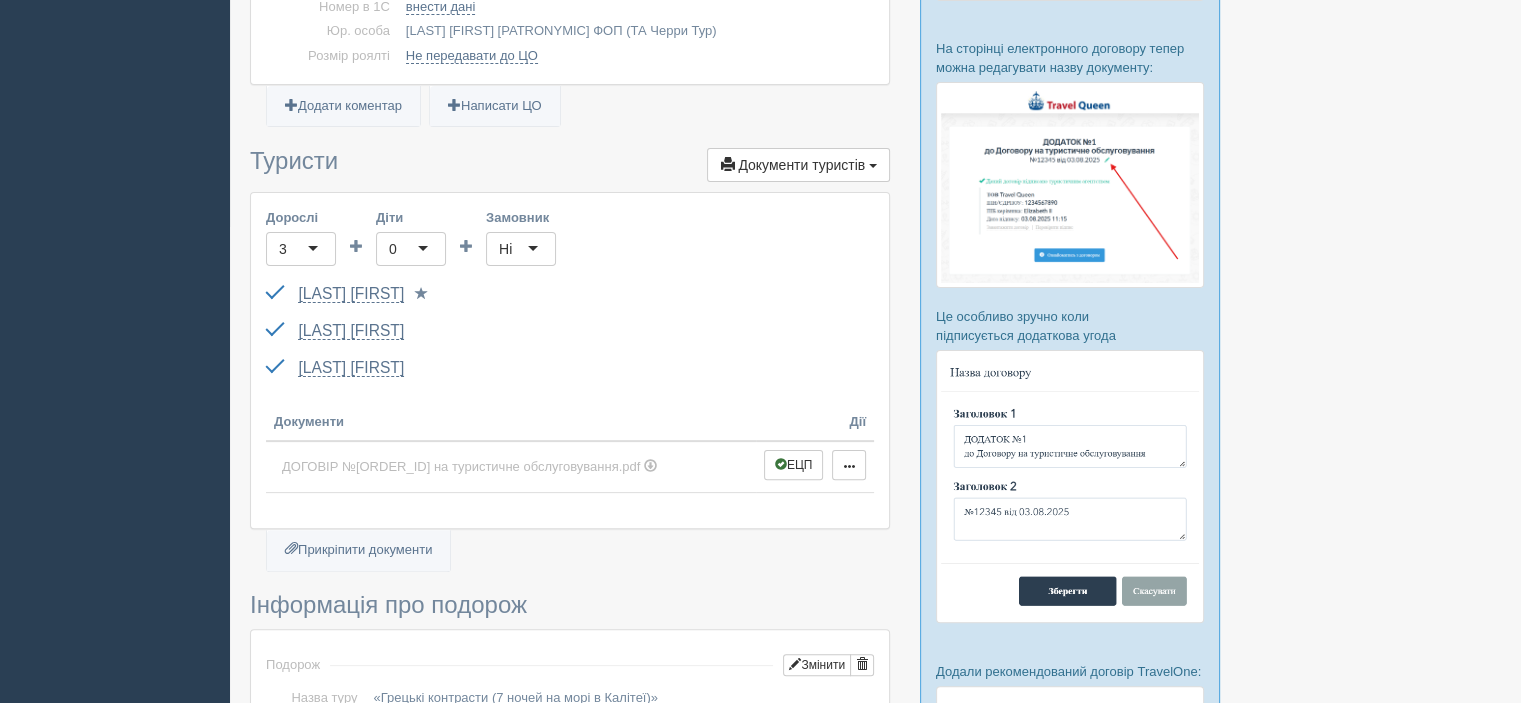 scroll, scrollTop: 0, scrollLeft: 0, axis: both 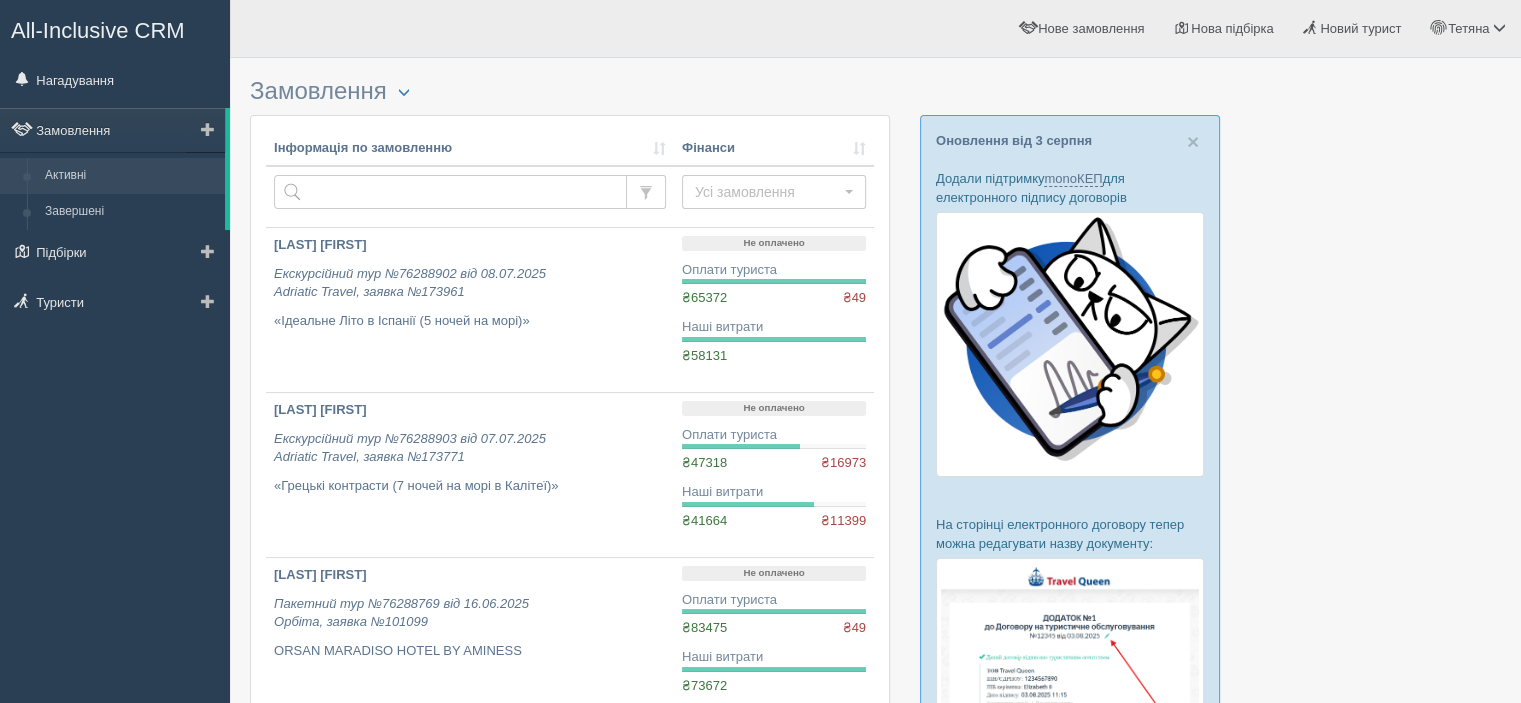 click on "Активні" at bounding box center [130, 176] 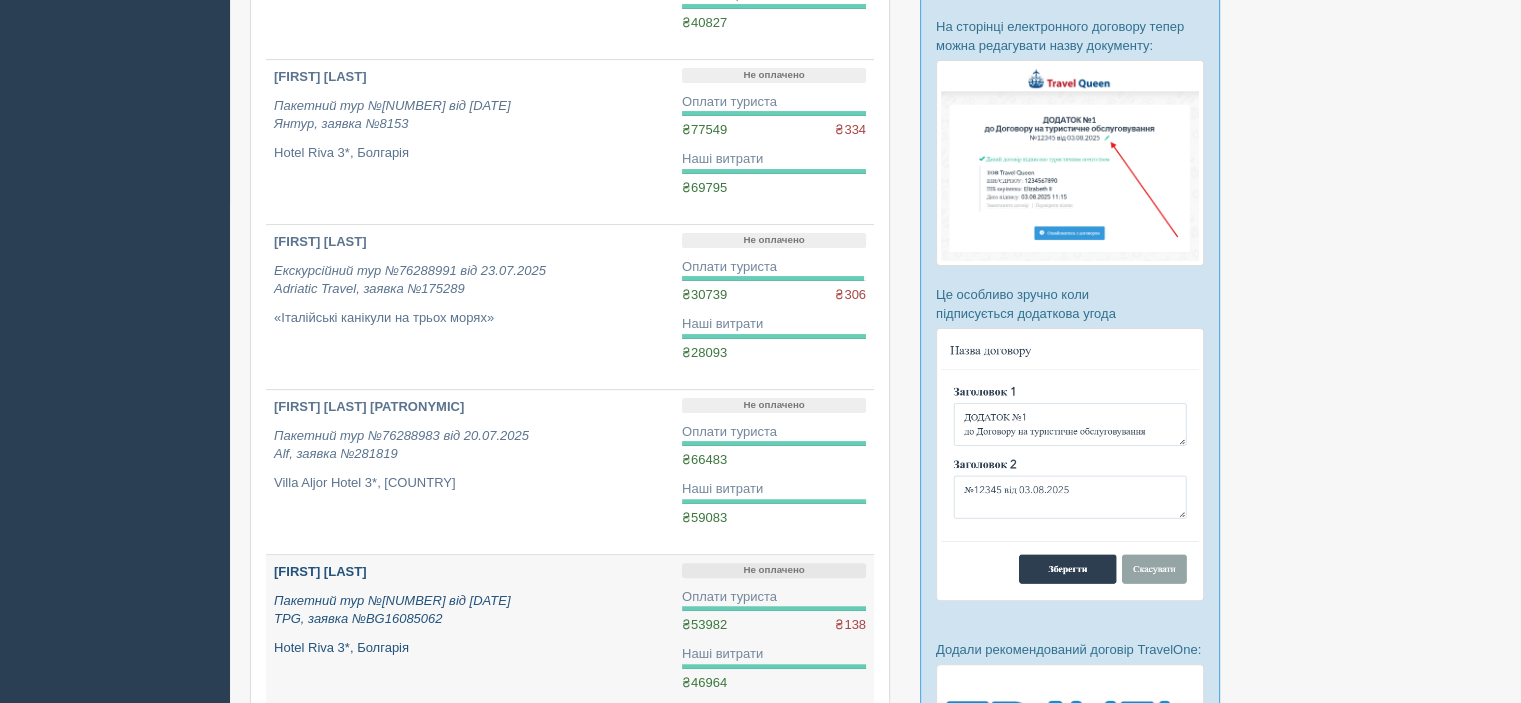 scroll, scrollTop: 500, scrollLeft: 0, axis: vertical 